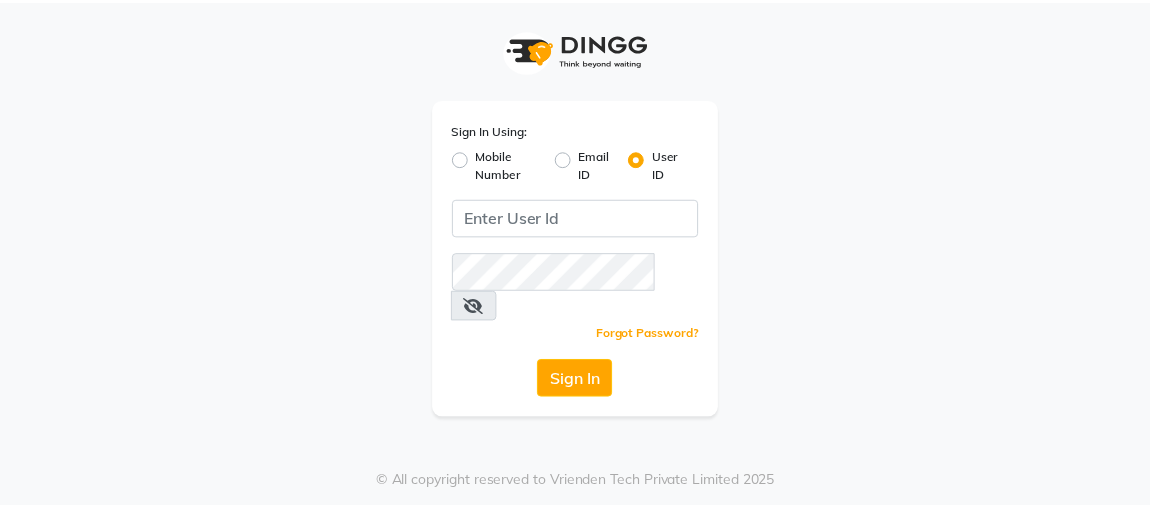 scroll, scrollTop: 0, scrollLeft: 0, axis: both 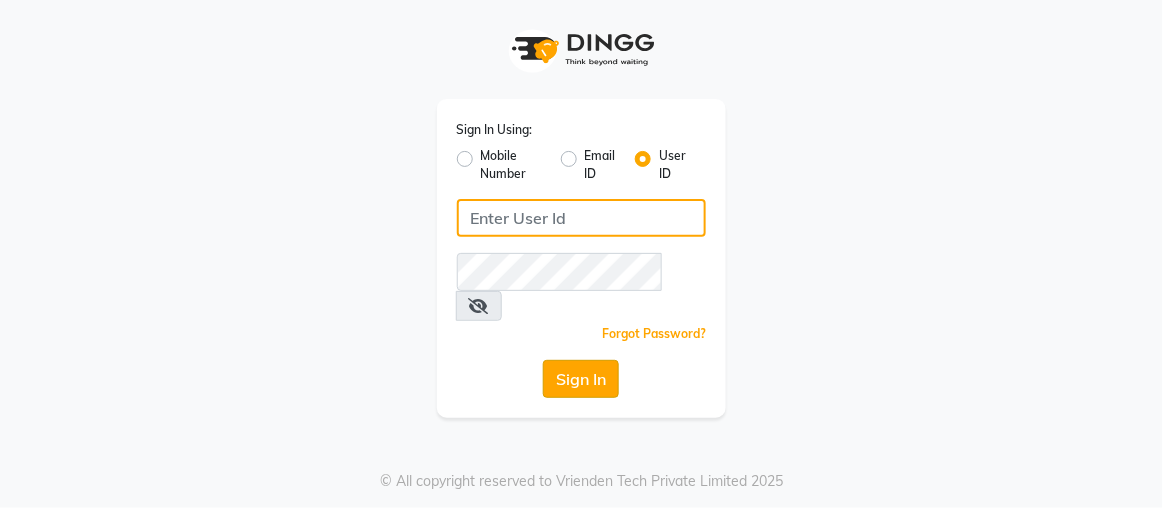 type on "rajaj" 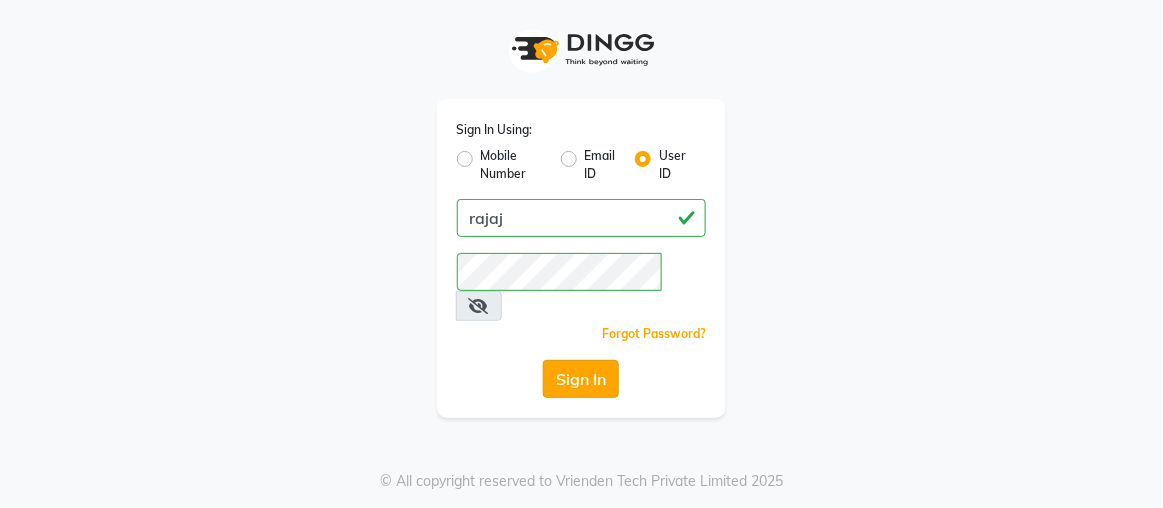 click on "Sign In" 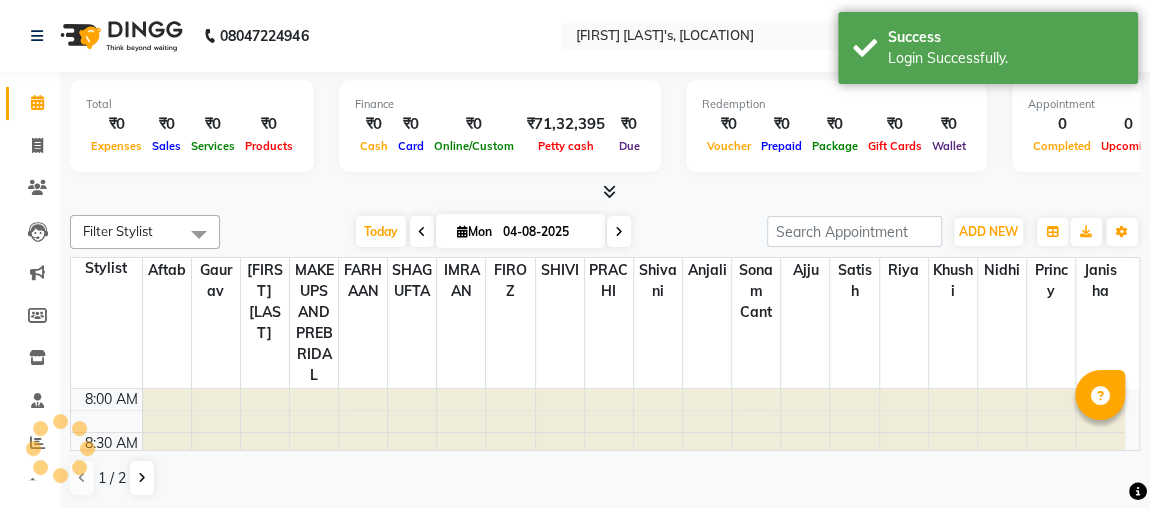 scroll, scrollTop: 0, scrollLeft: 0, axis: both 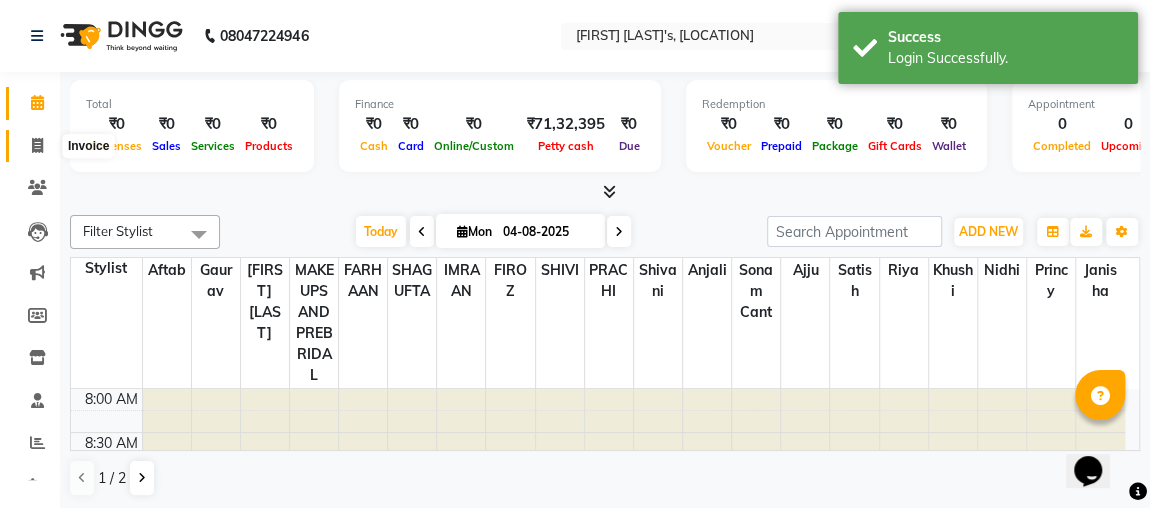 click 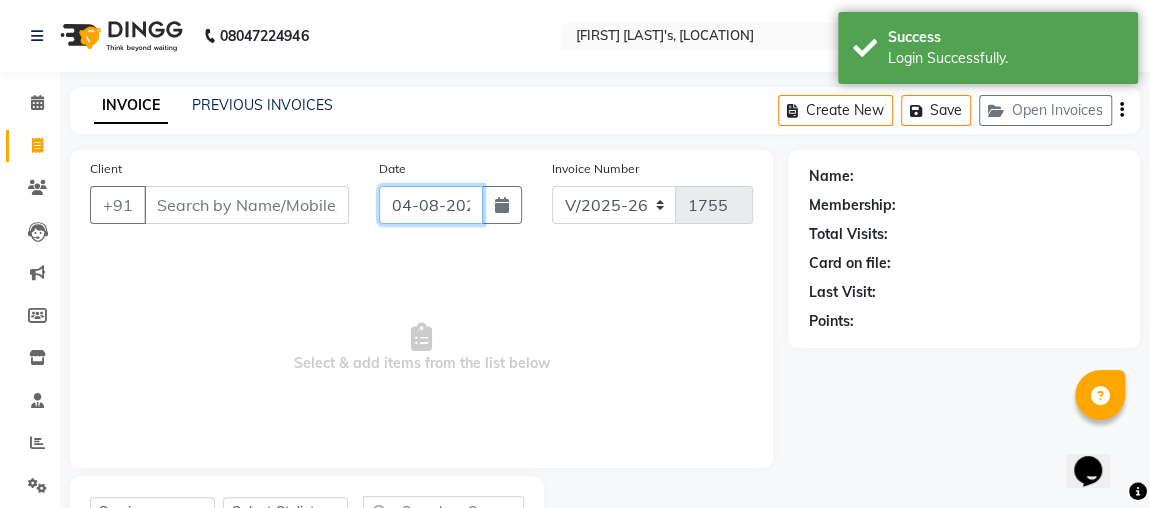 click on "04-08-2025" 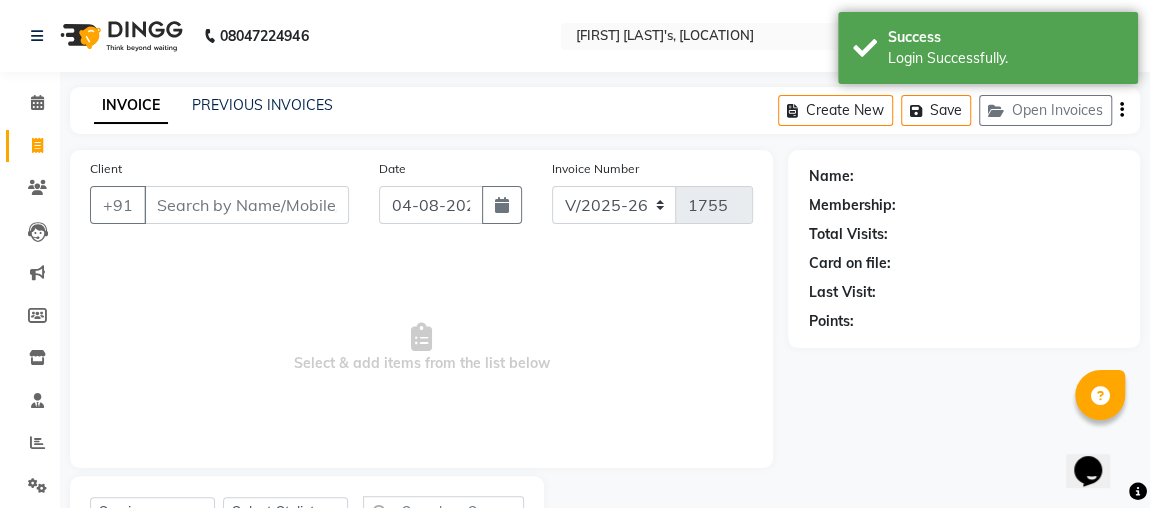 select on "8" 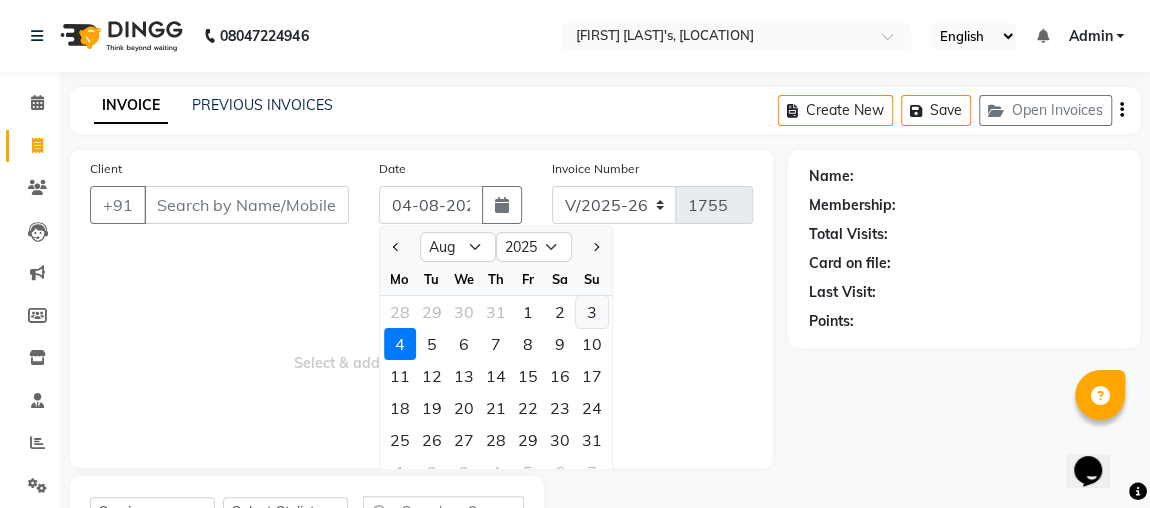 click on "3" 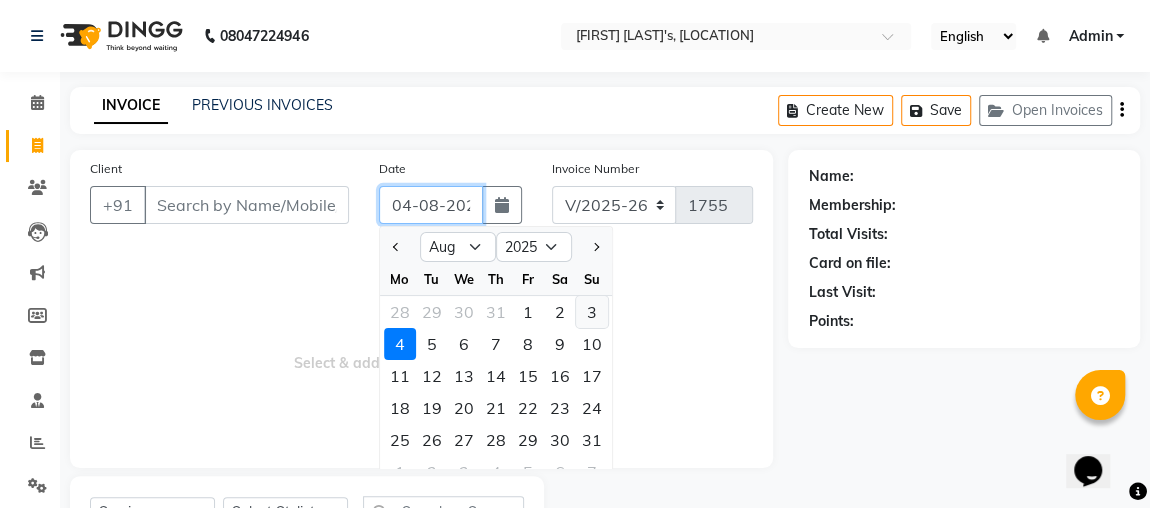 type on "03-08-2025" 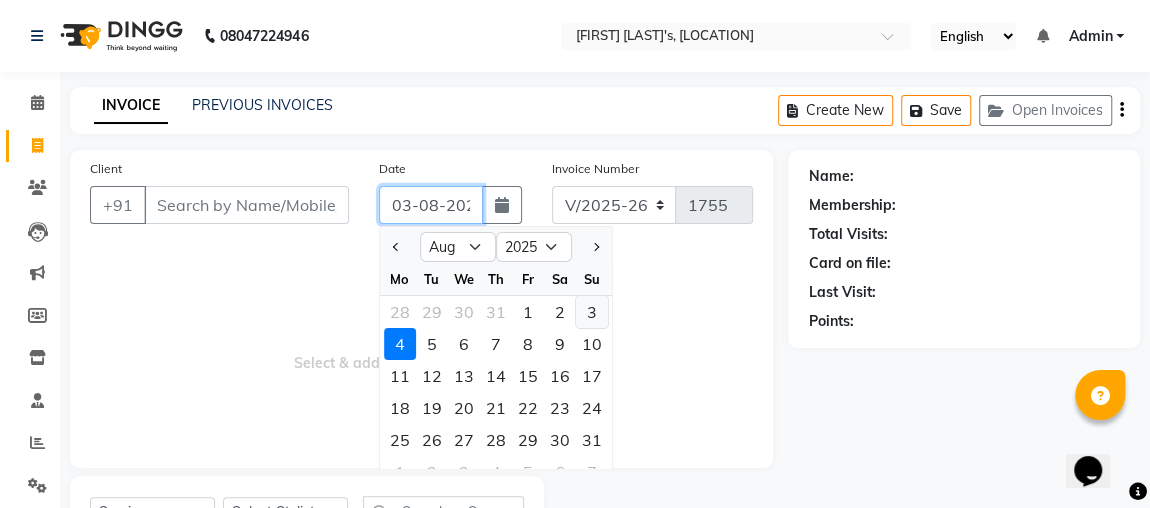 scroll, scrollTop: 0, scrollLeft: 10, axis: horizontal 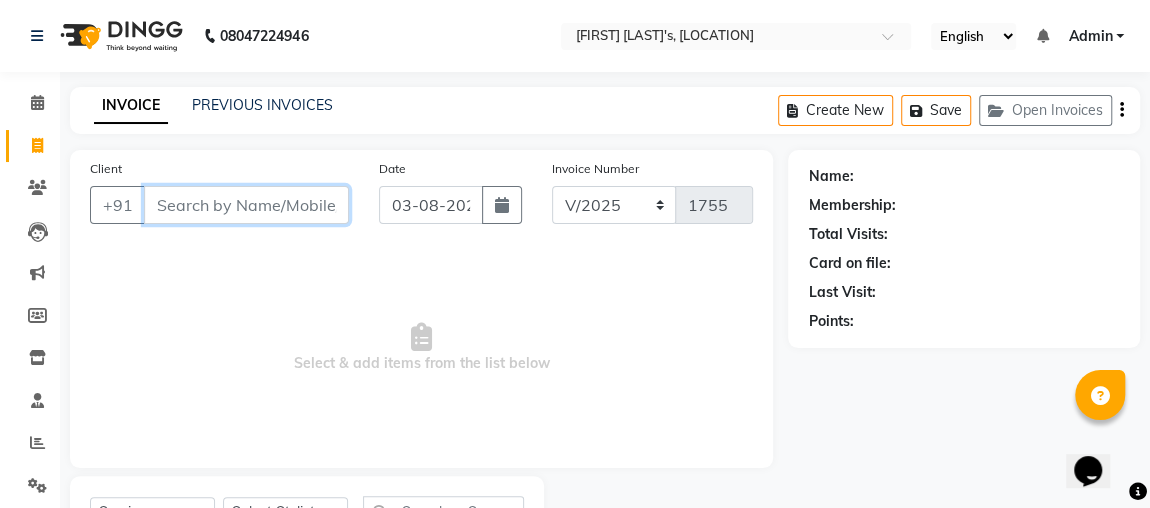 click on "Client" at bounding box center (246, 205) 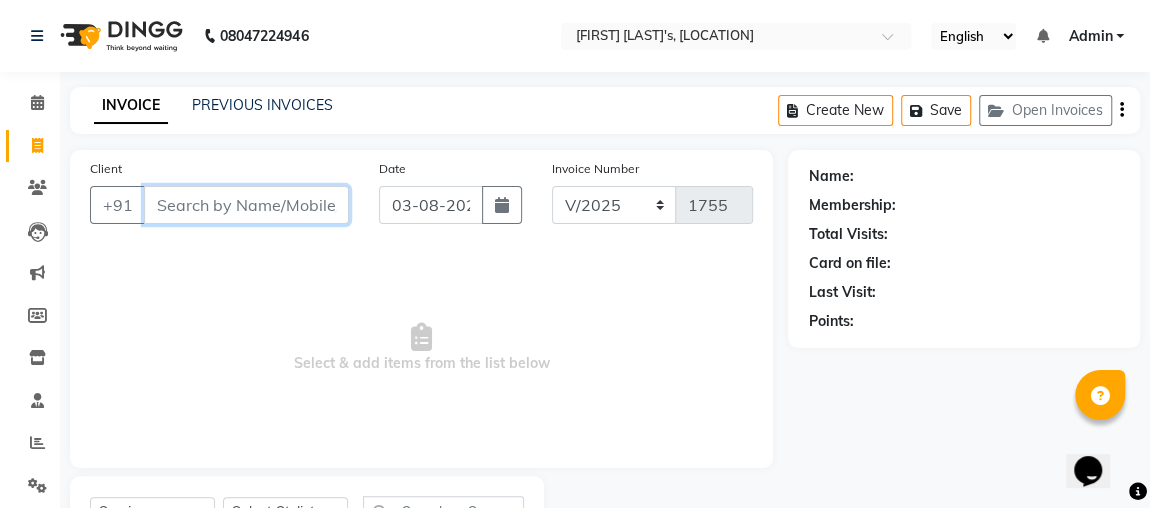 click on "Client" at bounding box center (246, 205) 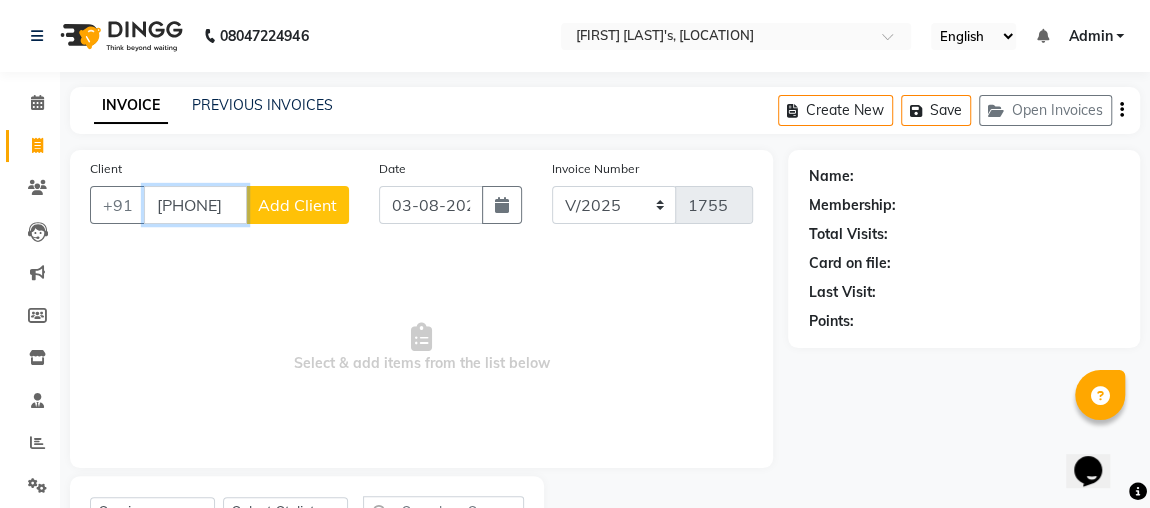 type on "[PHONE]" 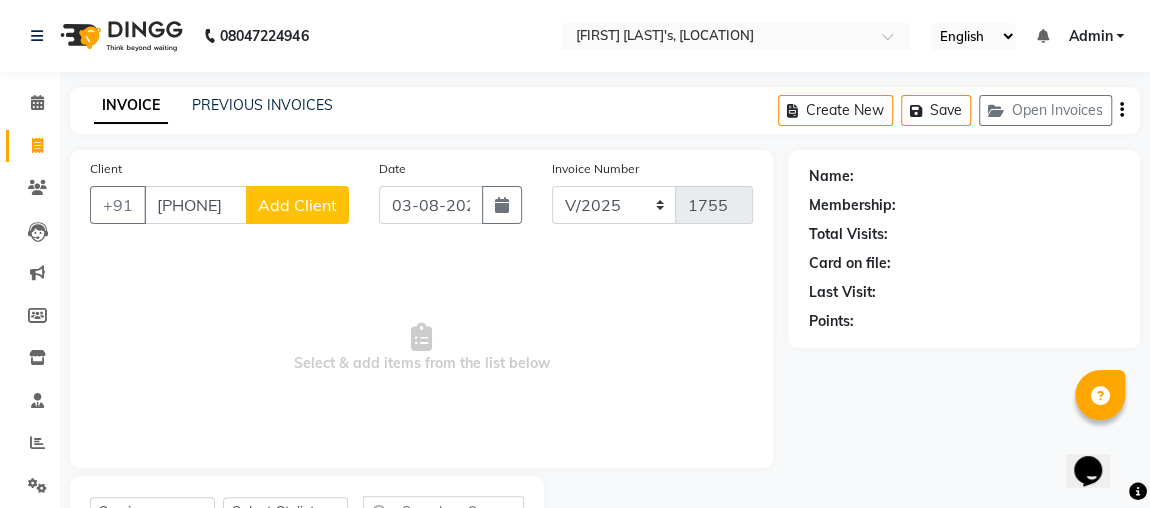 click on "Add Client" 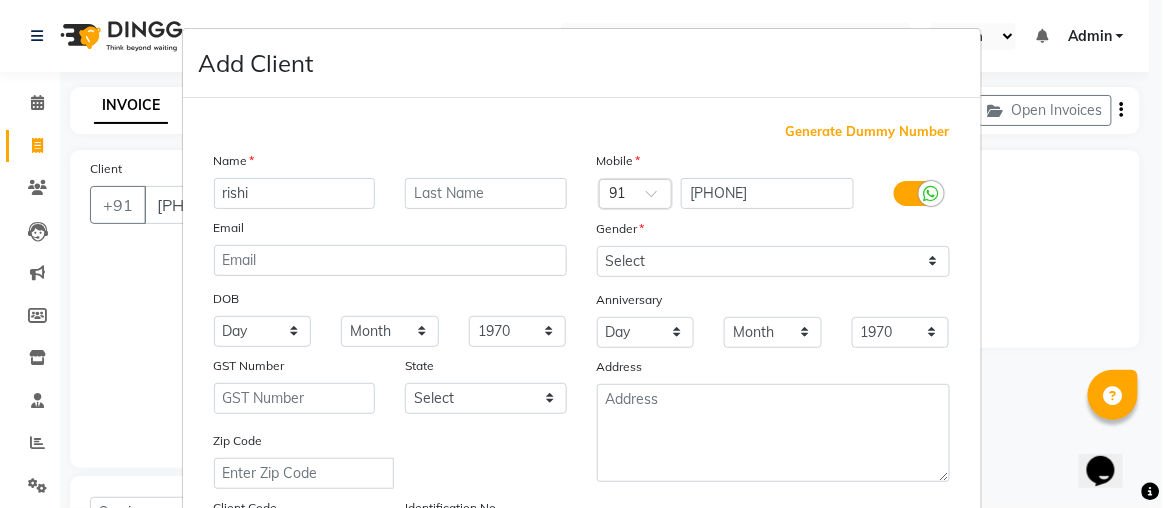 type on "rishi" 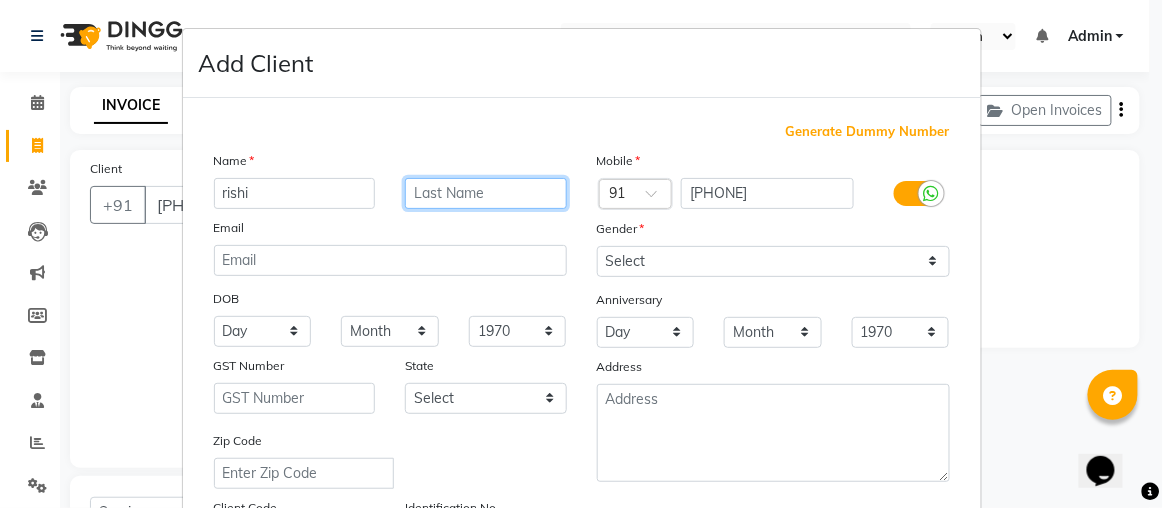 click at bounding box center (486, 193) 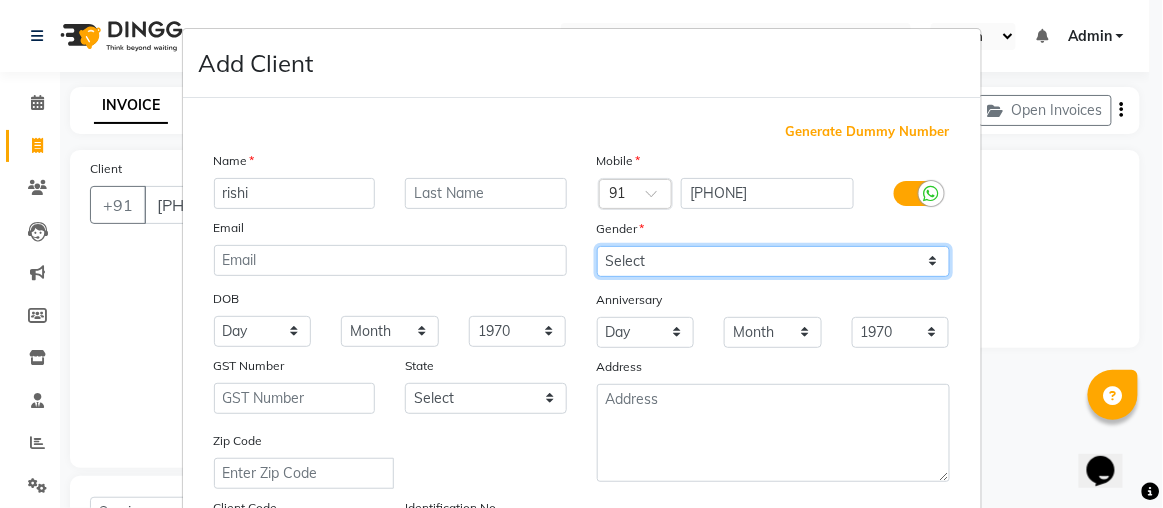 click on "Select Male Female Other Prefer Not To Say" at bounding box center [773, 261] 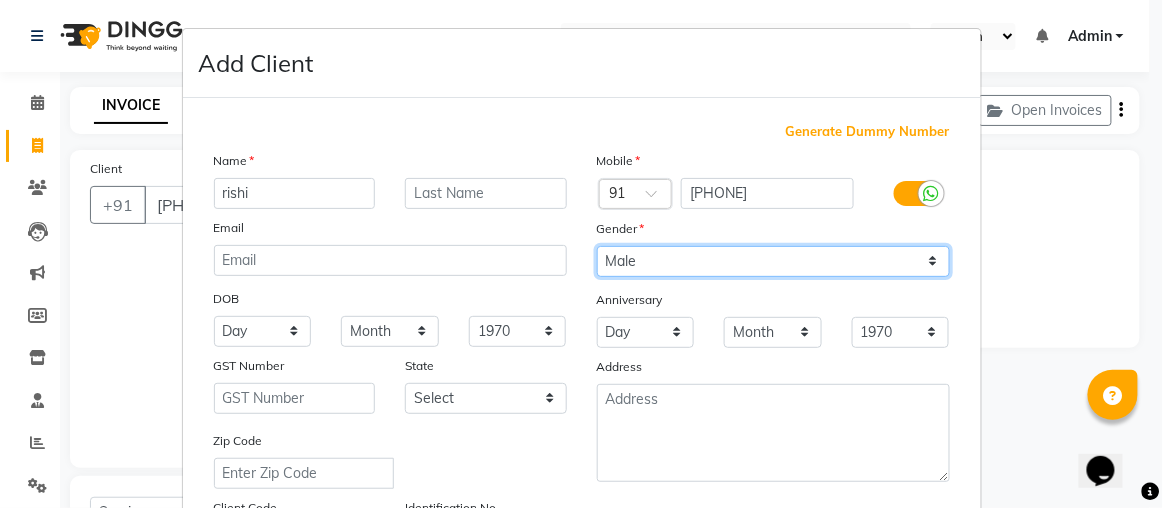 click on "Select Male Female Other Prefer Not To Say" at bounding box center [773, 261] 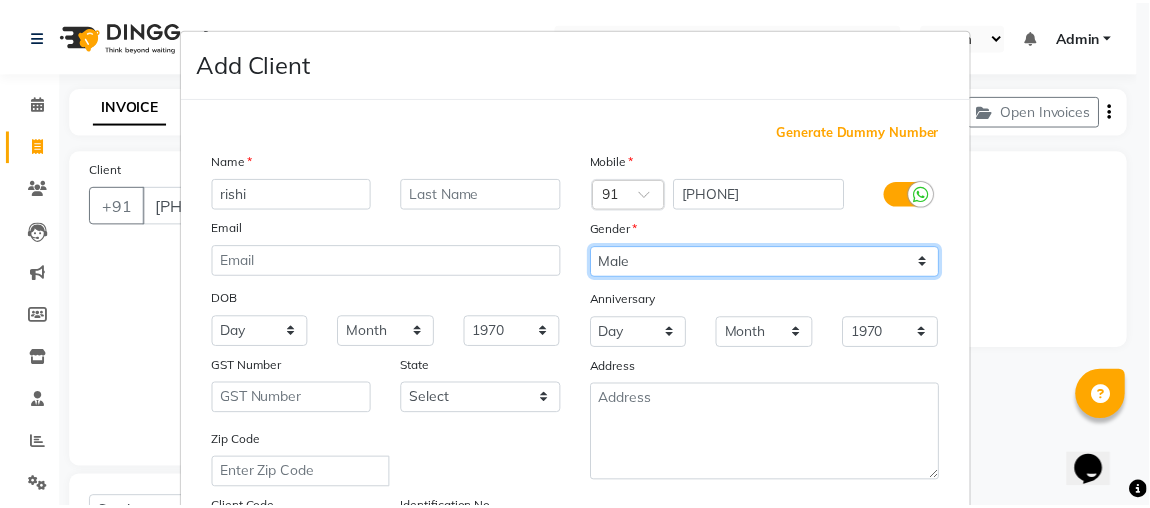 scroll, scrollTop: 408, scrollLeft: 0, axis: vertical 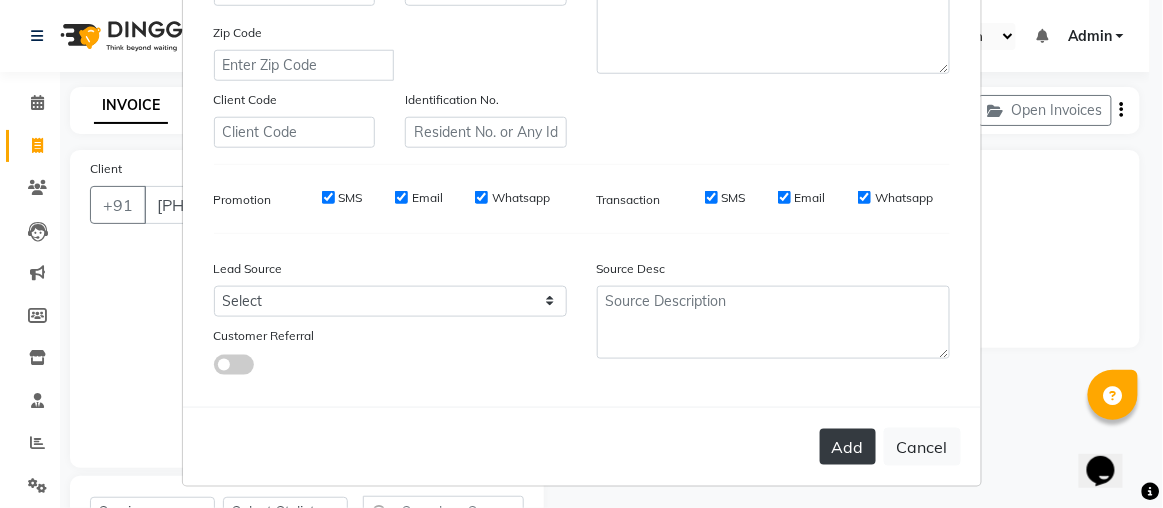click on "Add" at bounding box center [848, 447] 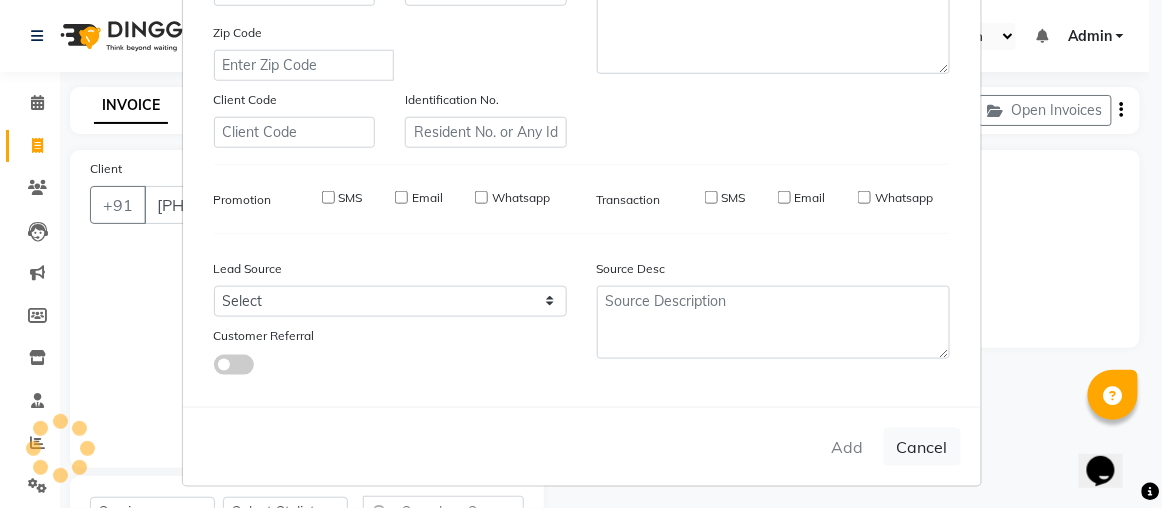 type 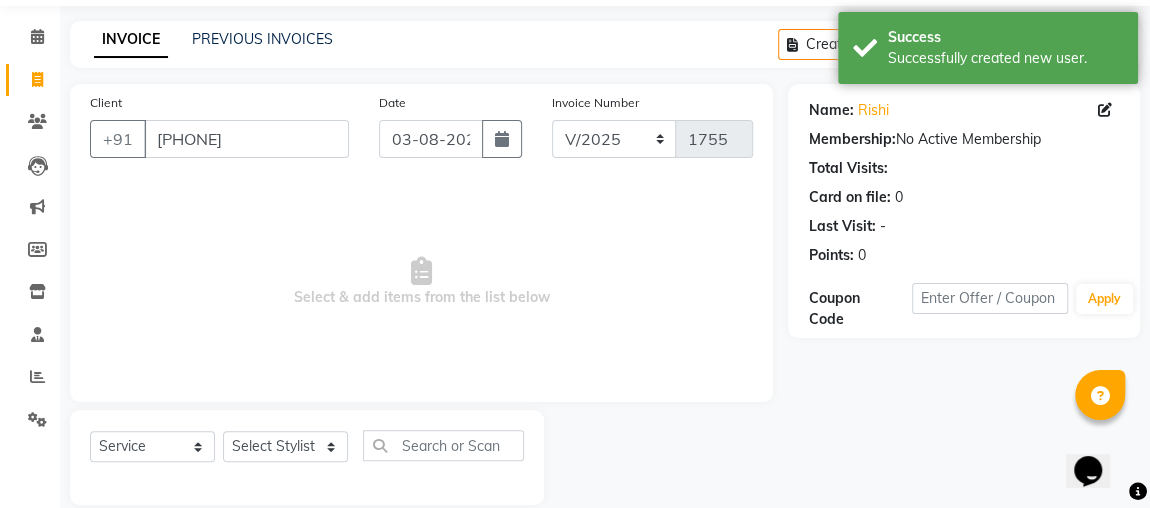scroll, scrollTop: 66, scrollLeft: 0, axis: vertical 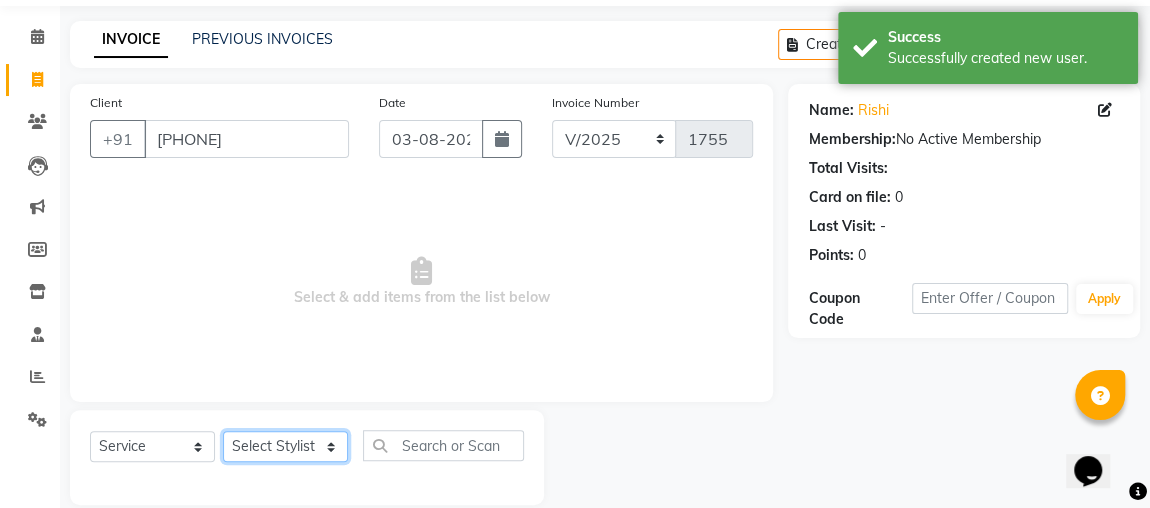 click on "Select Stylist Aftab ajju anjali Ankita yadav FARHAAN FIROZ Gaurav IMRAAN janisha khushi MAKEUPS AND PREBRIDAL nidhi  PRACHI princy  riya satish SHAGUFTA shivani SHIVI sonam cant TBASSUM varsha  VISHAL vishal gutam" 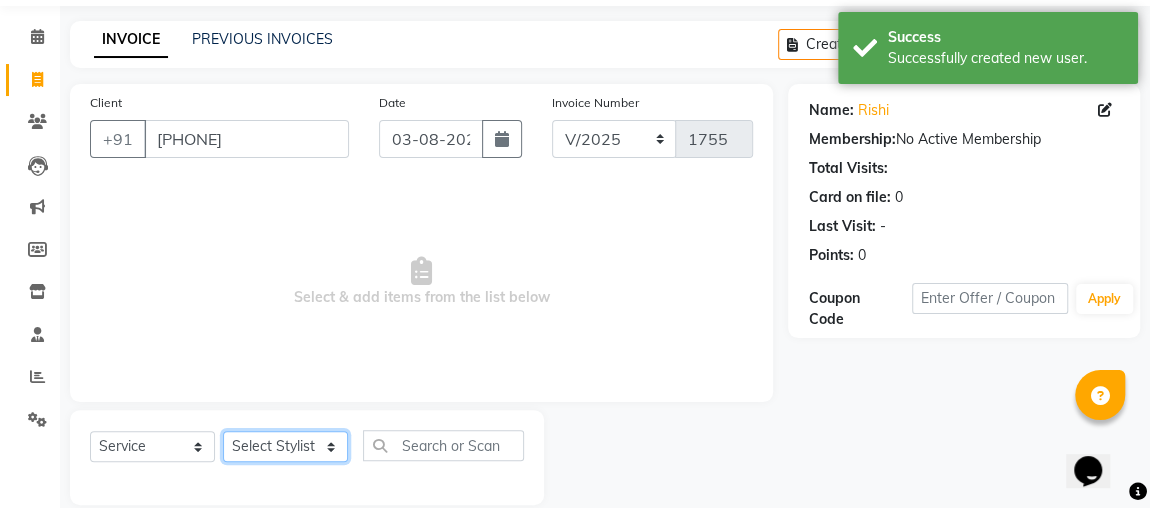 select on "82832" 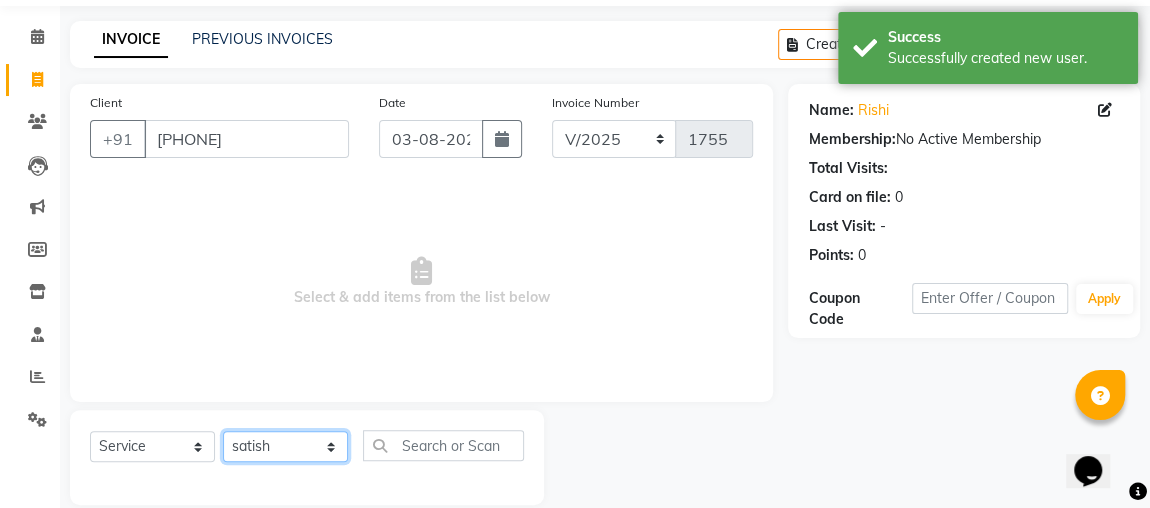click on "Select Stylist Aftab ajju anjali Ankita yadav FARHAAN FIROZ Gaurav IMRAAN janisha khushi MAKEUPS AND PREBRIDAL nidhi  PRACHI princy  riya satish SHAGUFTA shivani SHIVI sonam cant TBASSUM varsha  VISHAL vishal gutam" 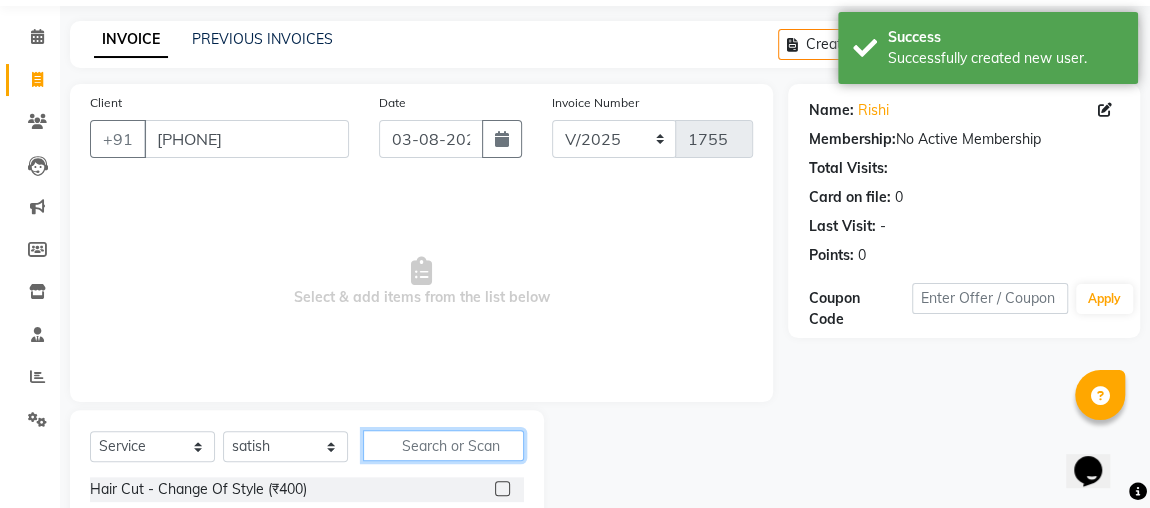 click 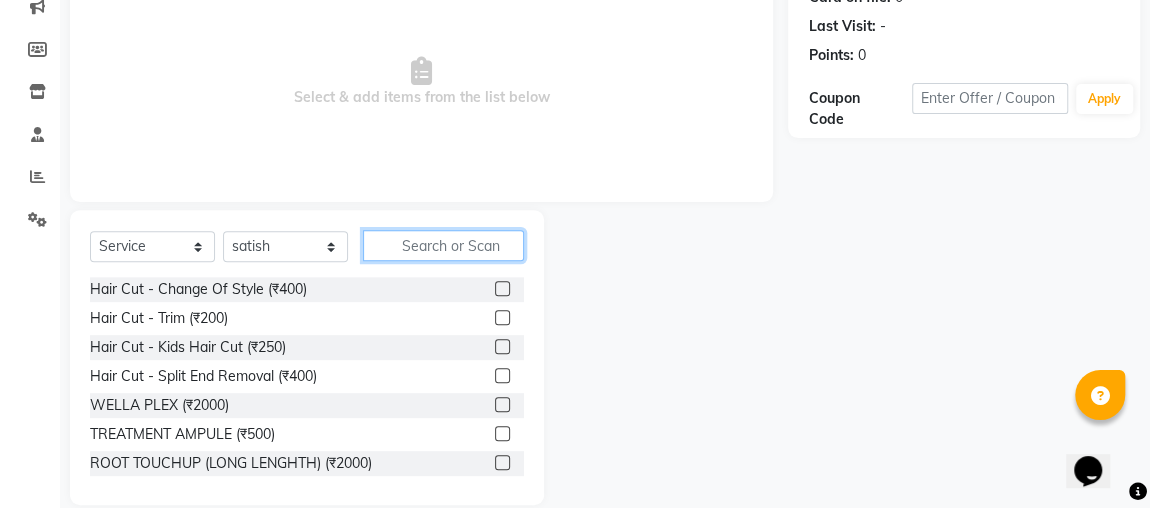 scroll, scrollTop: 284, scrollLeft: 0, axis: vertical 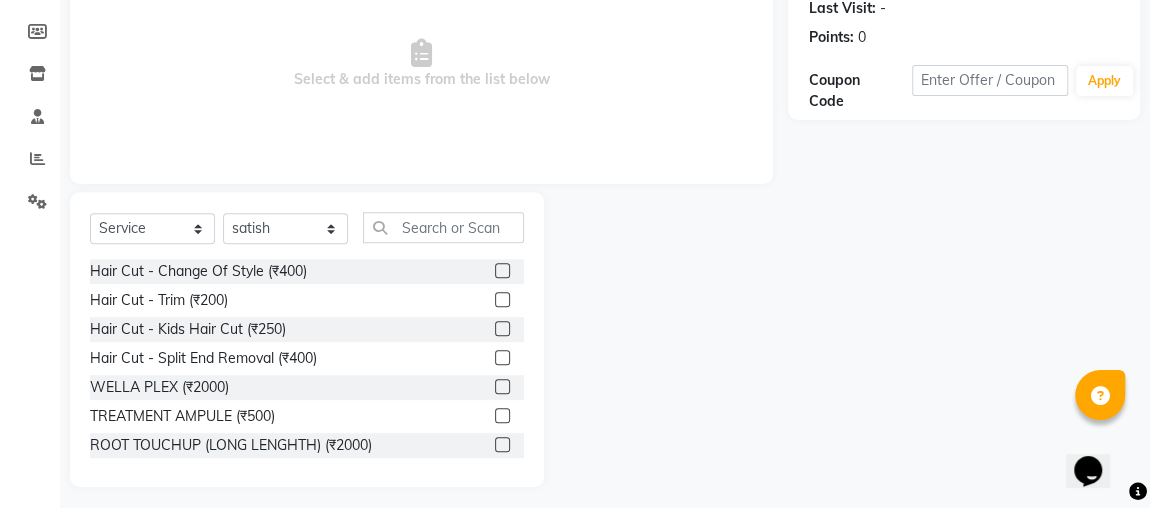 click 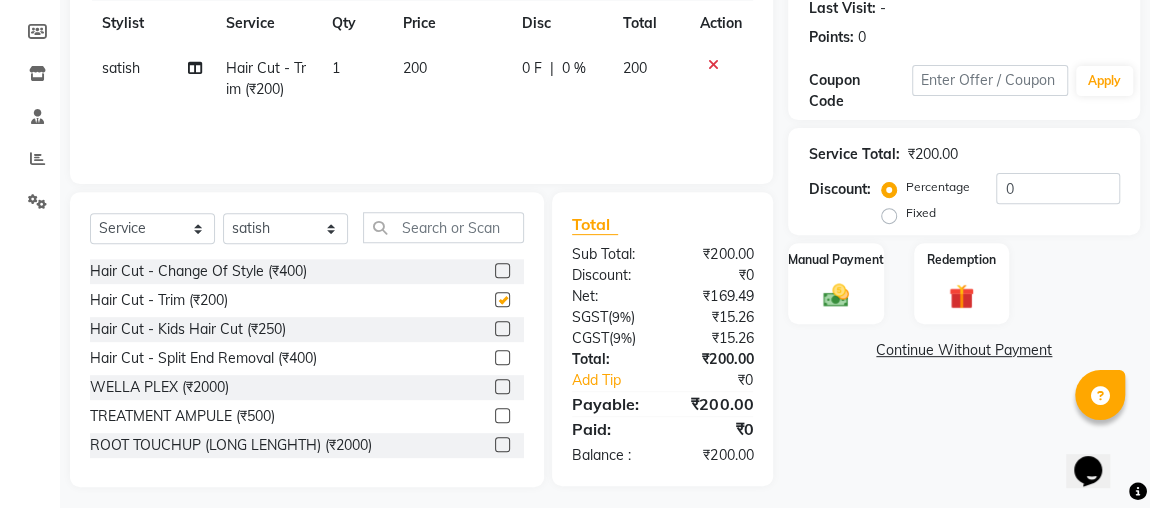 checkbox on "false" 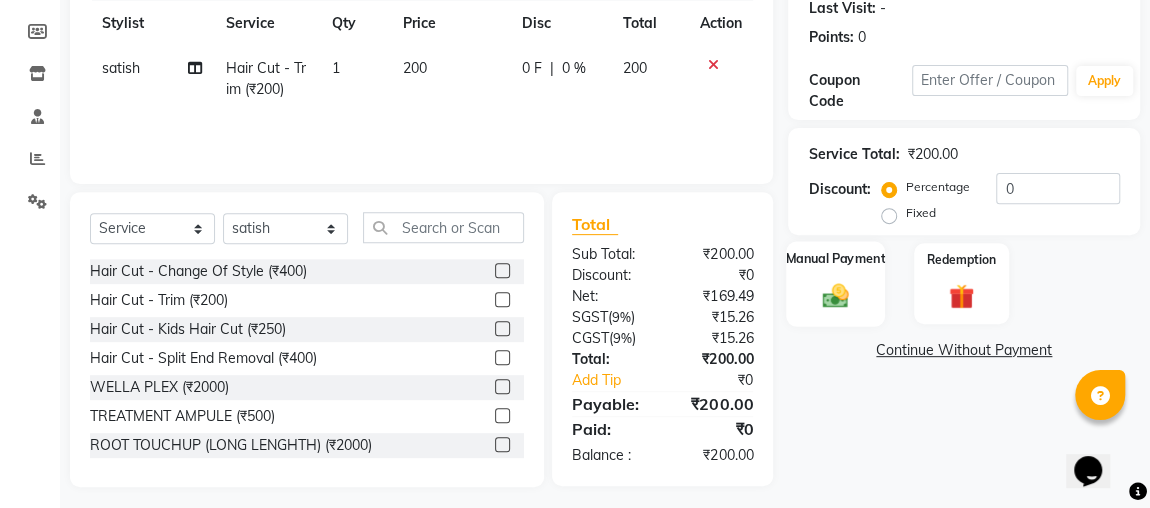click on "Manual Payment" 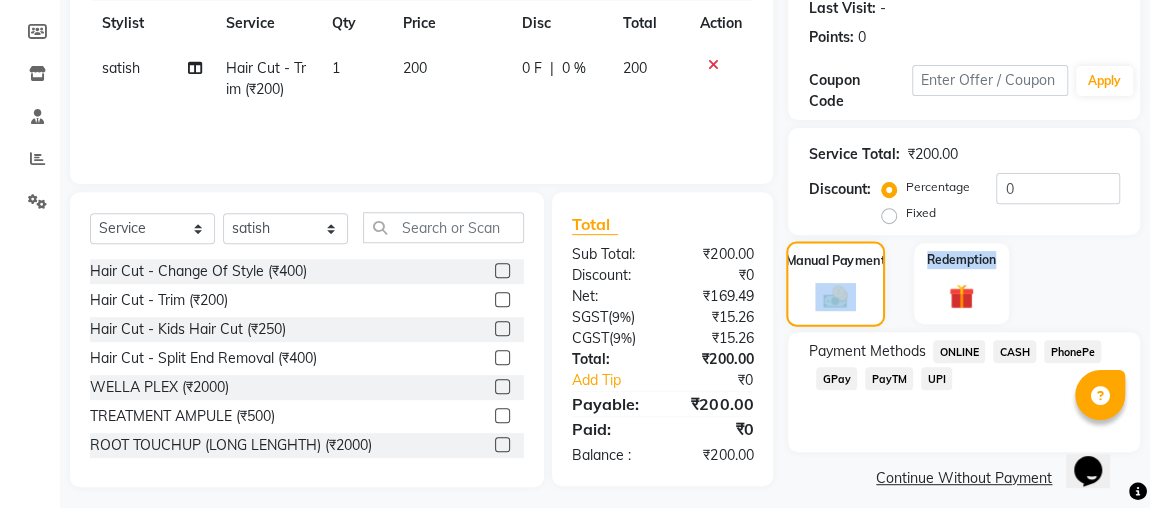 click on "Manual Payment" 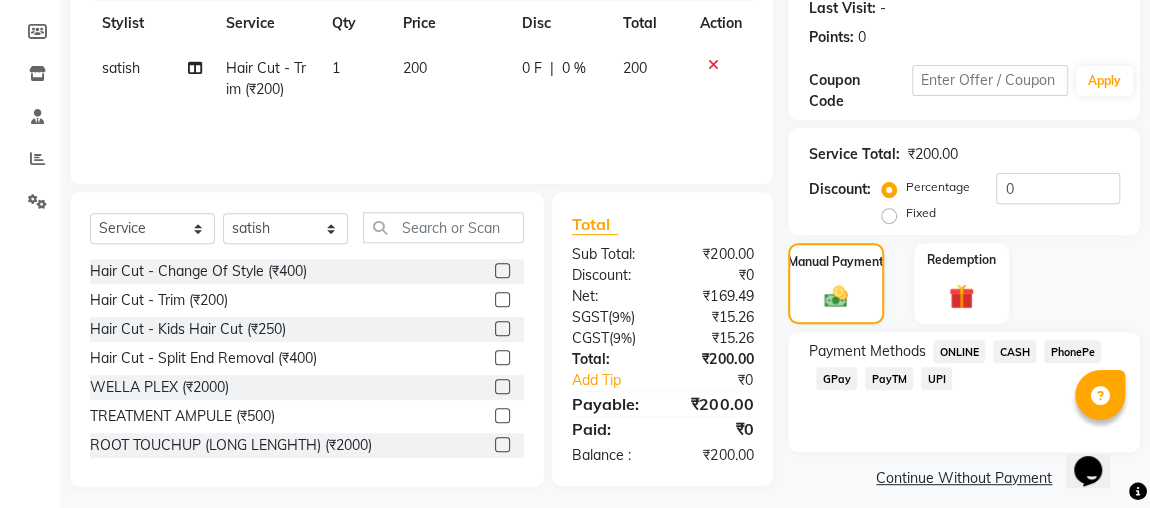 click on "ONLINE" 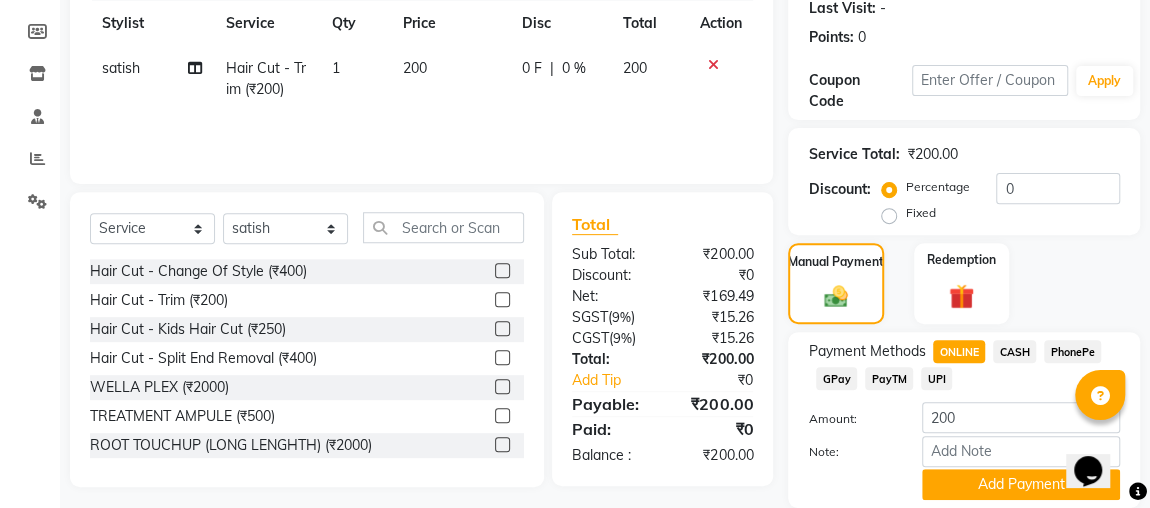 drag, startPoint x: 935, startPoint y: 473, endPoint x: 1136, endPoint y: 496, distance: 202.31165 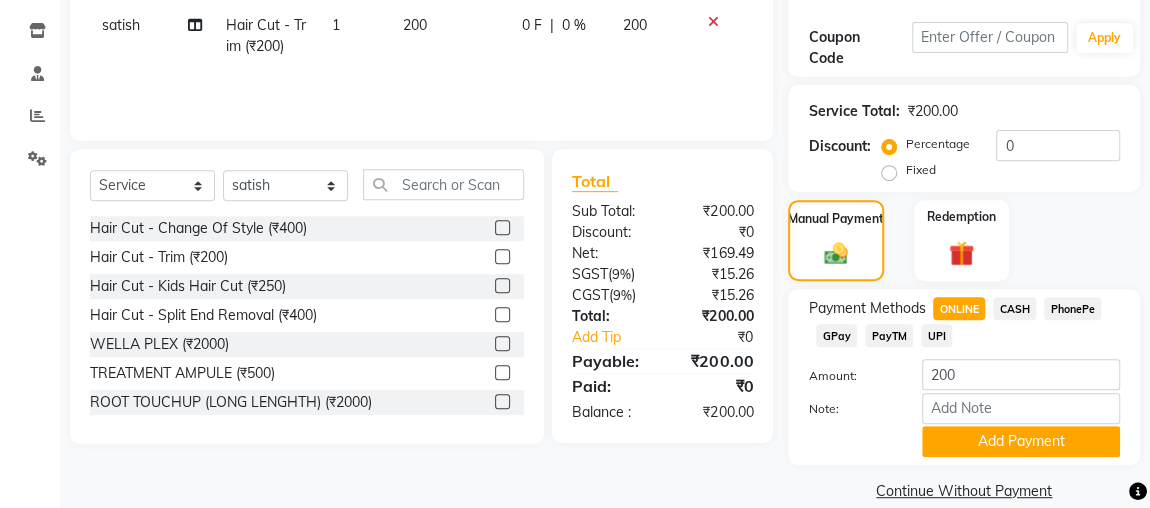 scroll, scrollTop: 352, scrollLeft: 0, axis: vertical 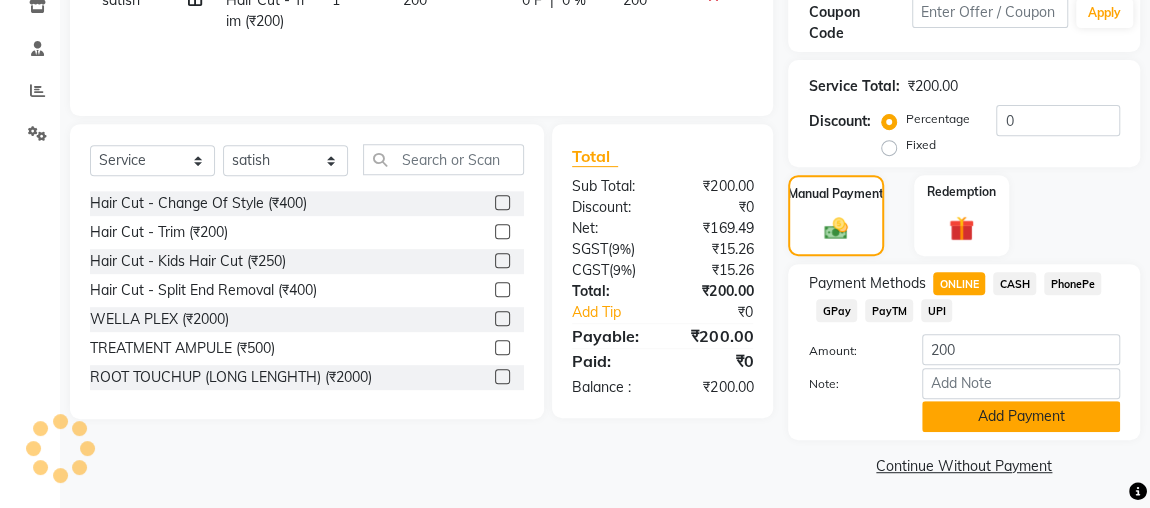 click on "Add Payment" 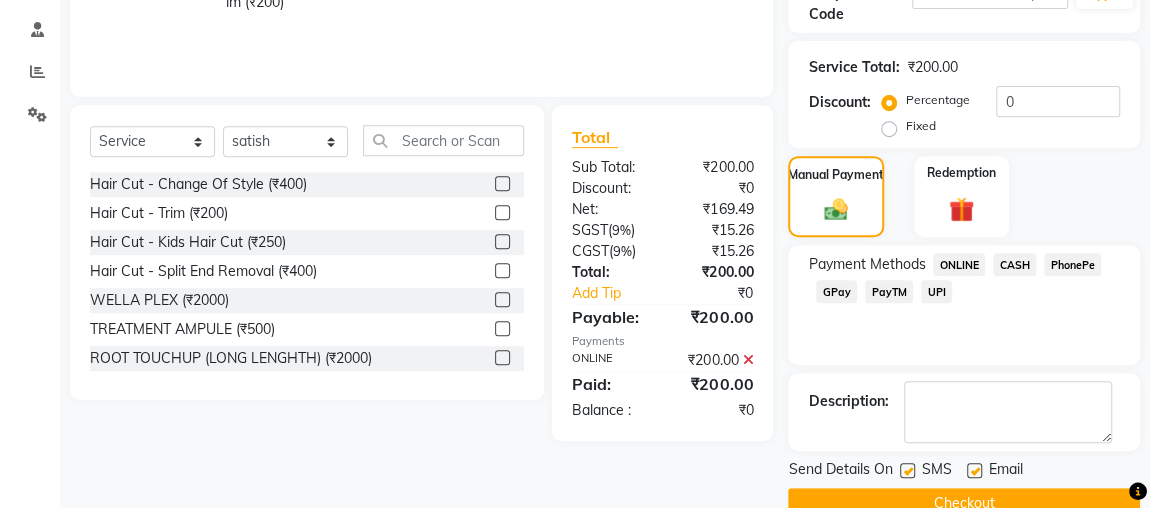 scroll, scrollTop: 409, scrollLeft: 0, axis: vertical 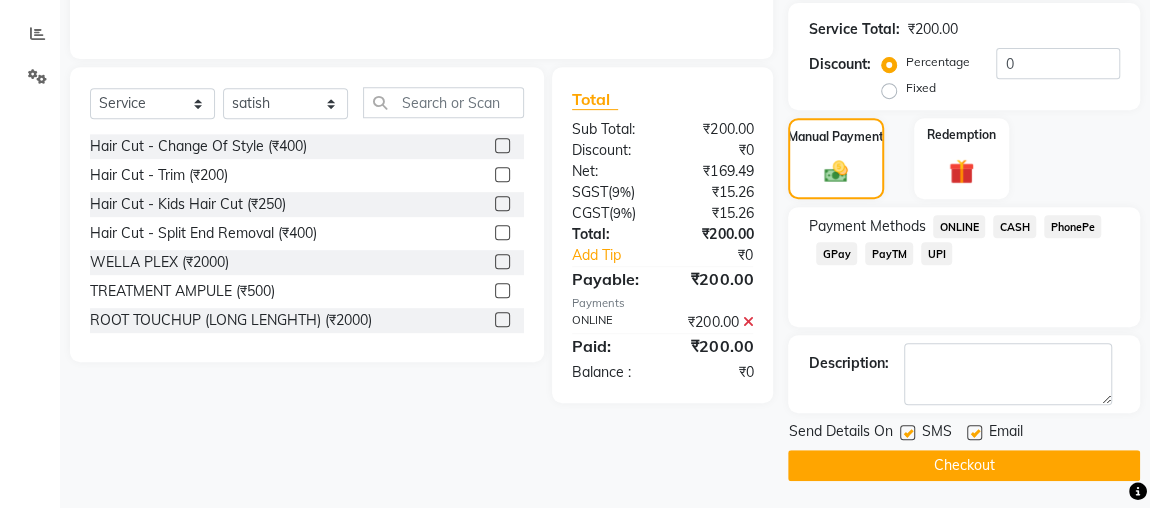 click on "Checkout" 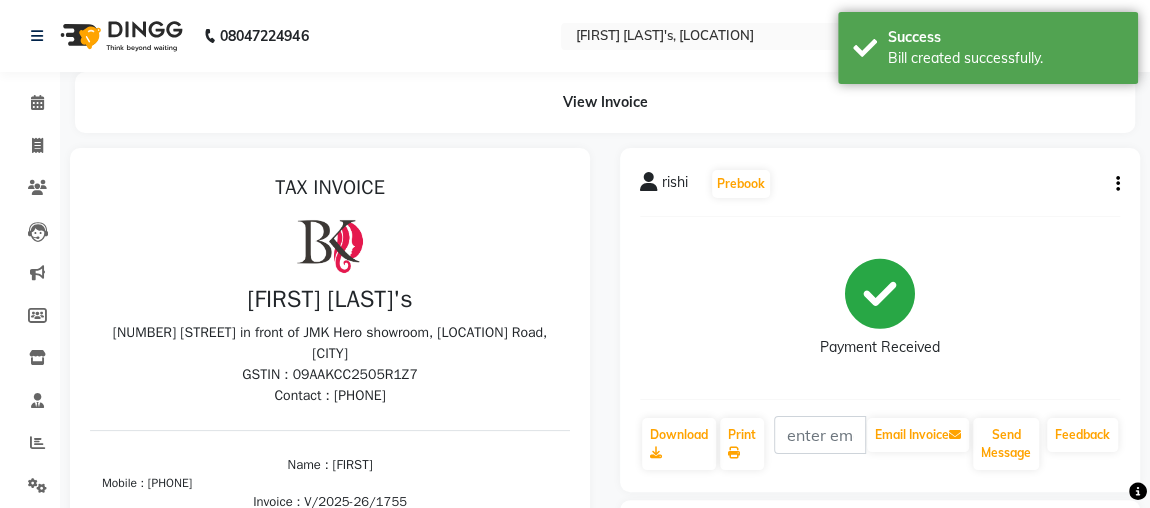 scroll, scrollTop: 0, scrollLeft: 0, axis: both 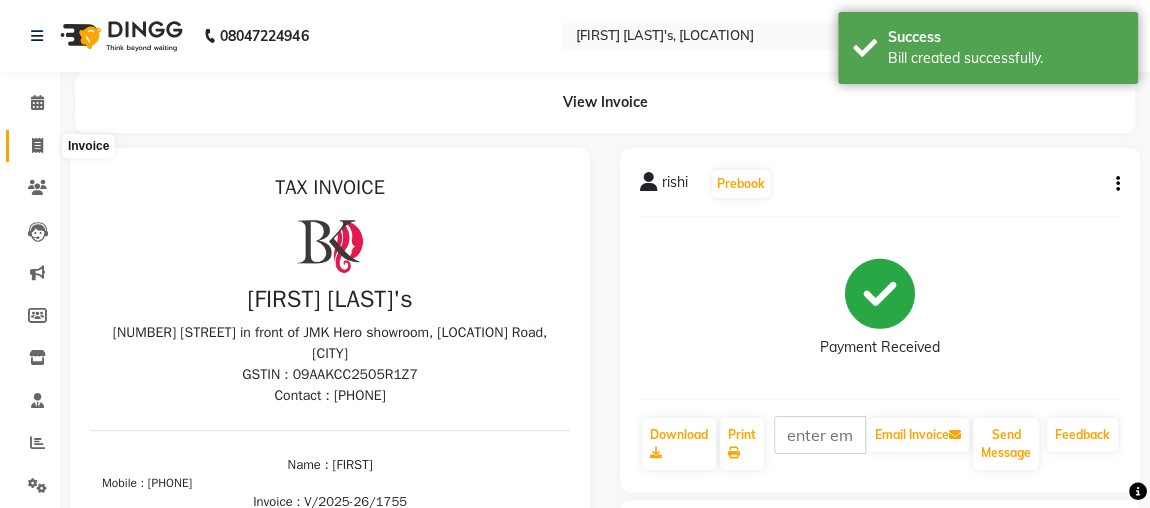 click 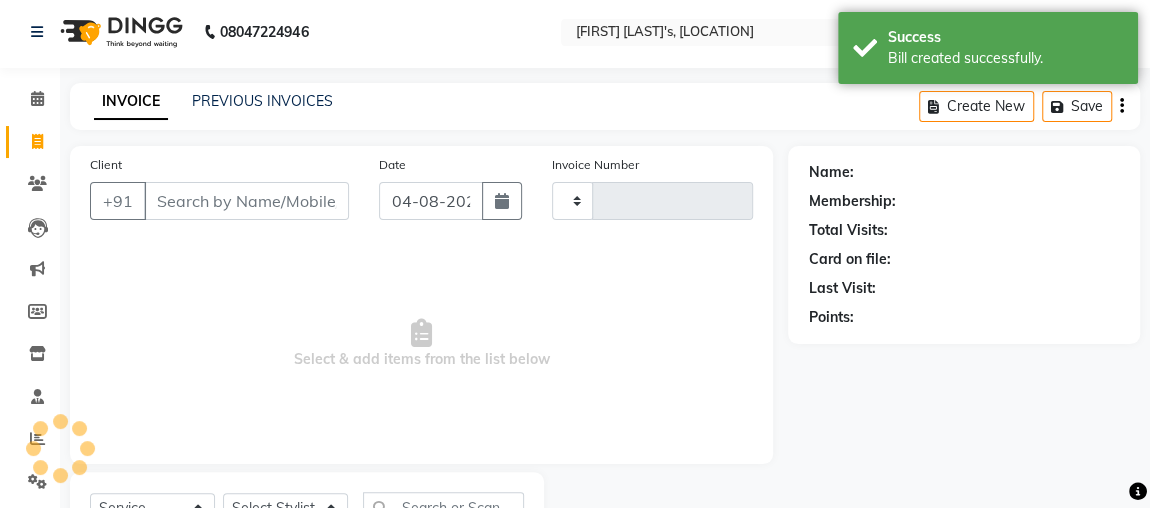 type on "1756" 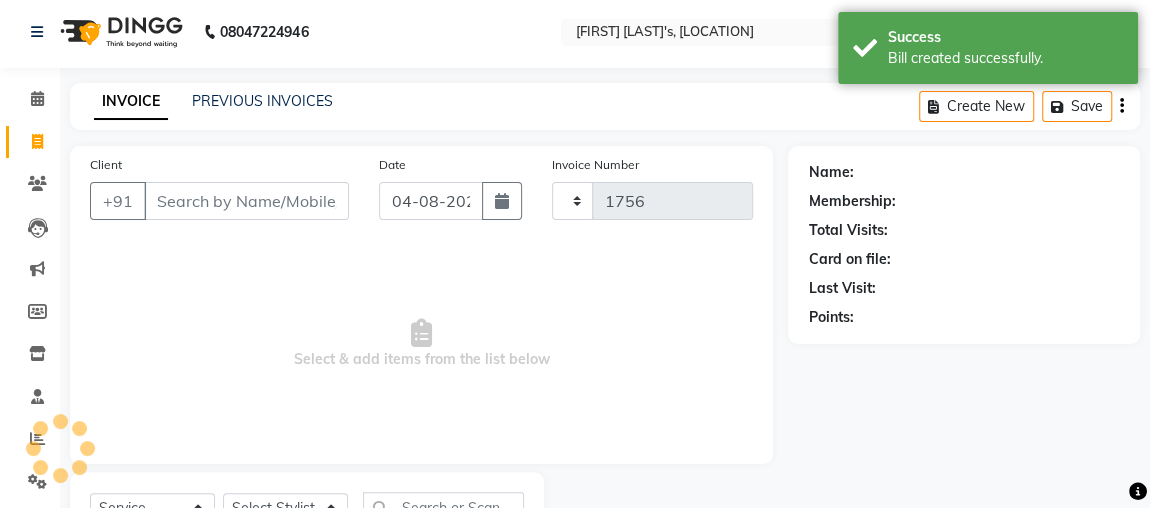 select on "4362" 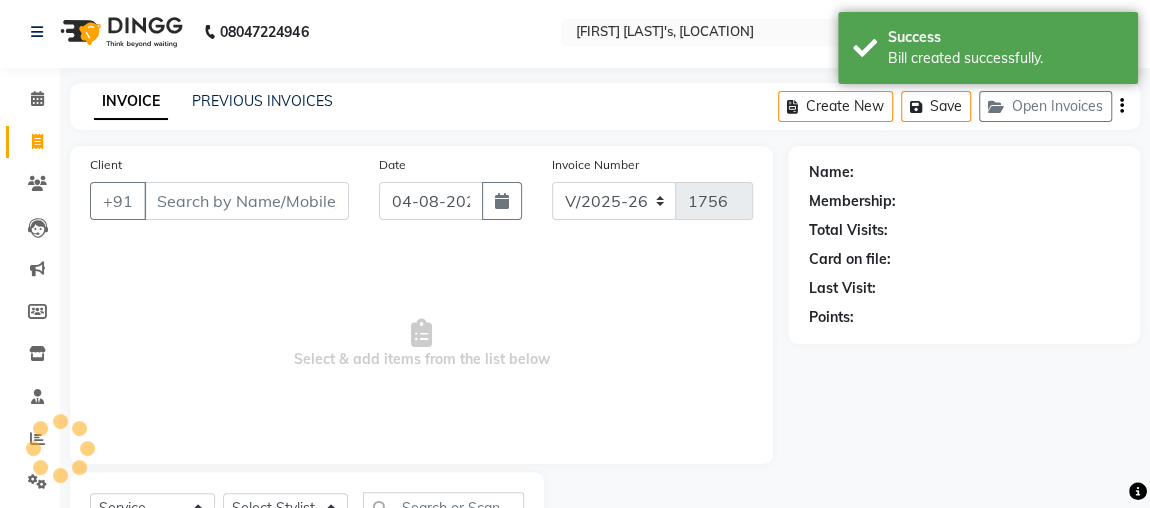 scroll, scrollTop: 91, scrollLeft: 0, axis: vertical 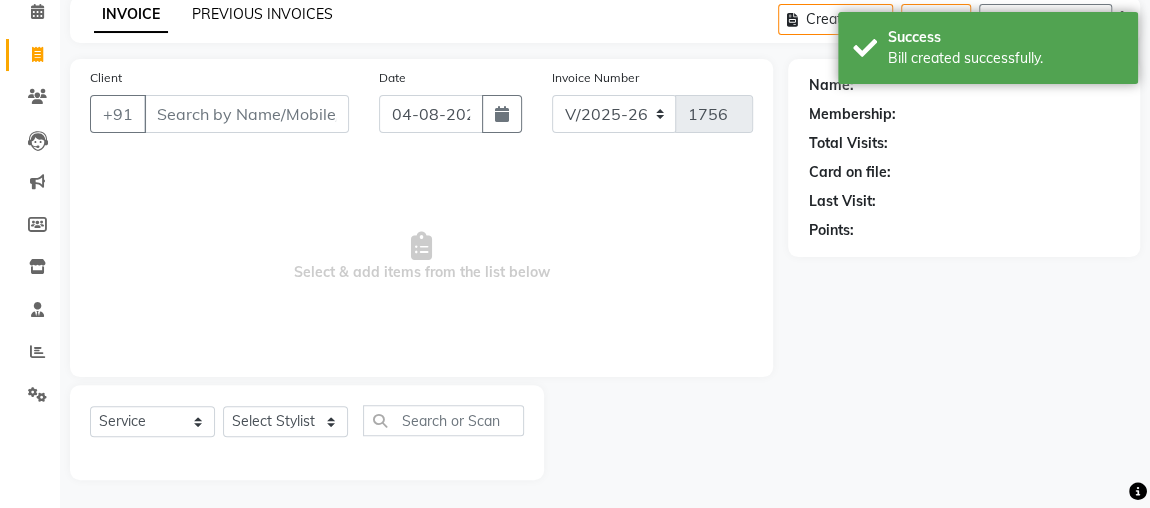 click on "PREVIOUS INVOICES" 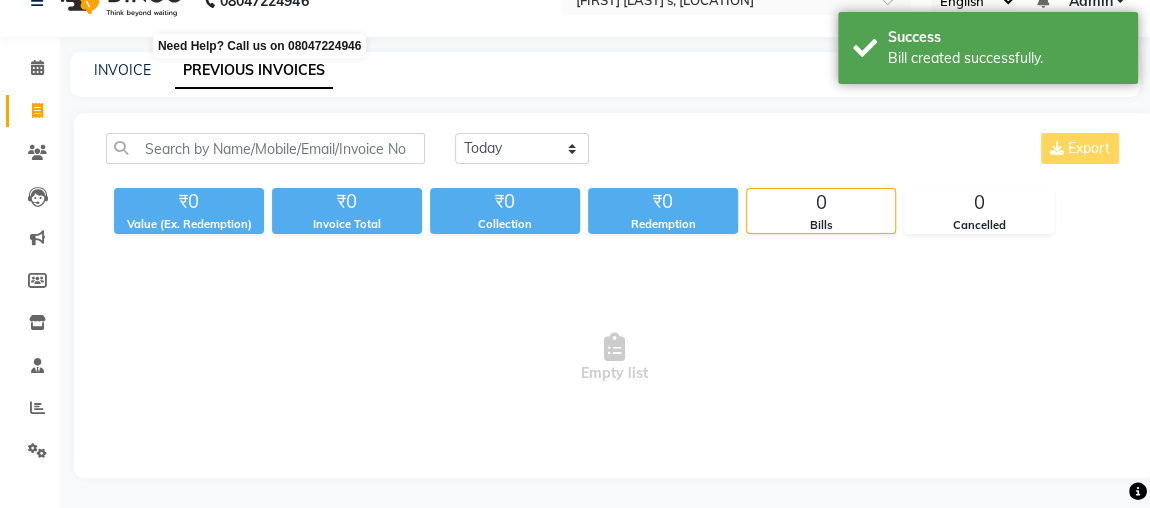 scroll, scrollTop: 33, scrollLeft: 0, axis: vertical 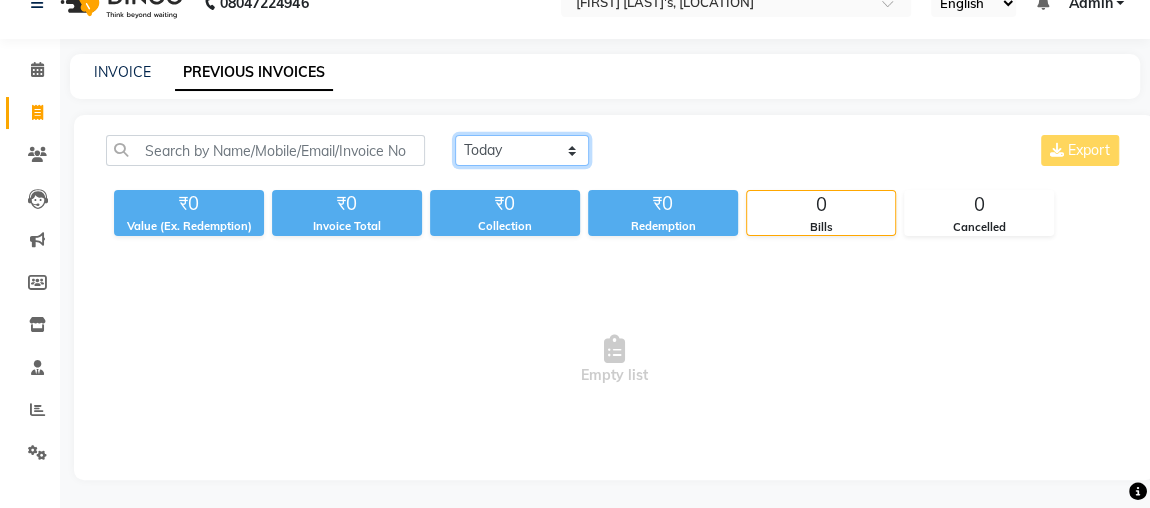click on "Today Yesterday Custom Range" 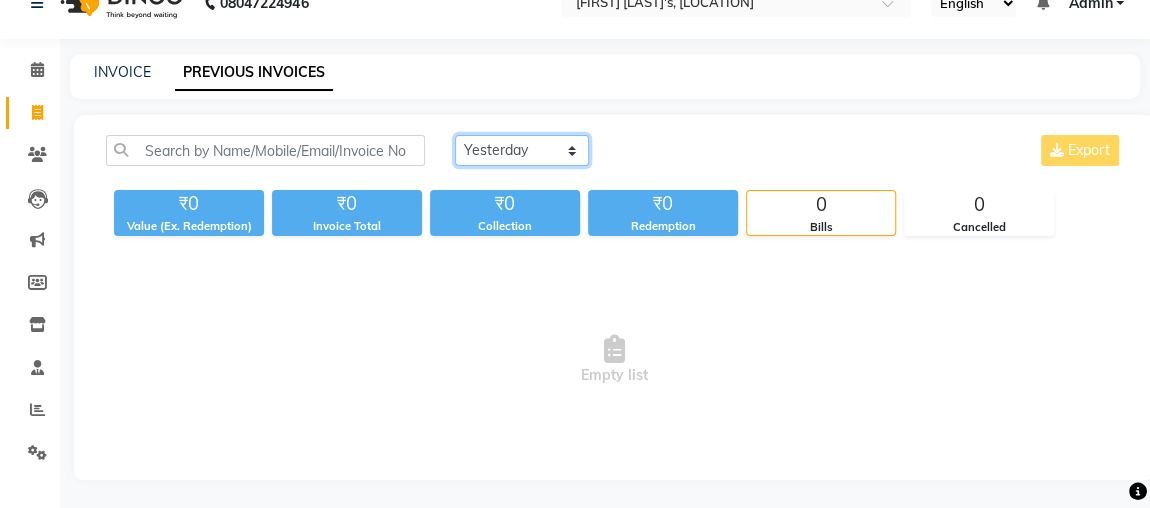 click on "Today Yesterday Custom Range" 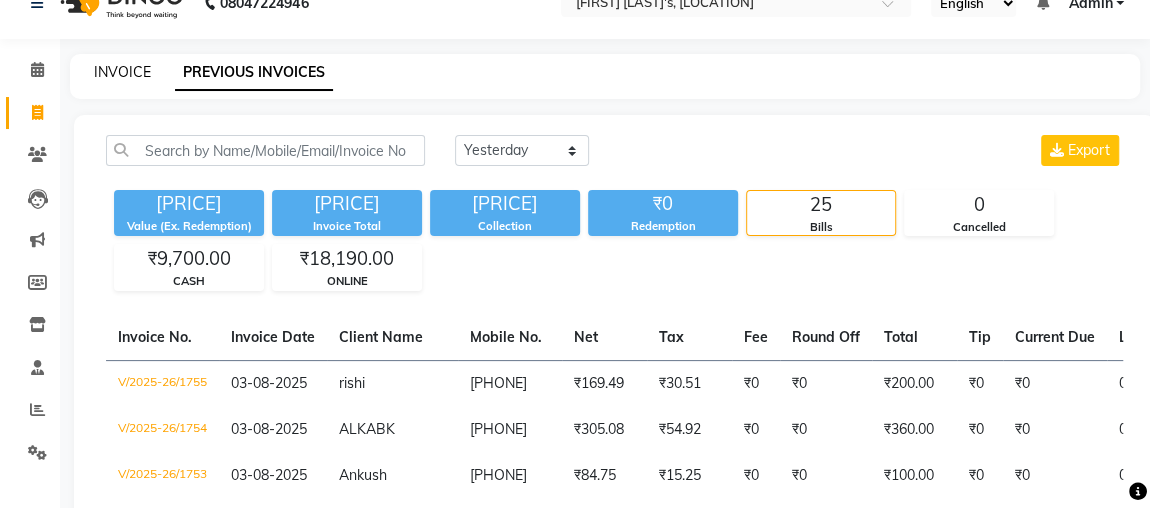 click on "INVOICE" 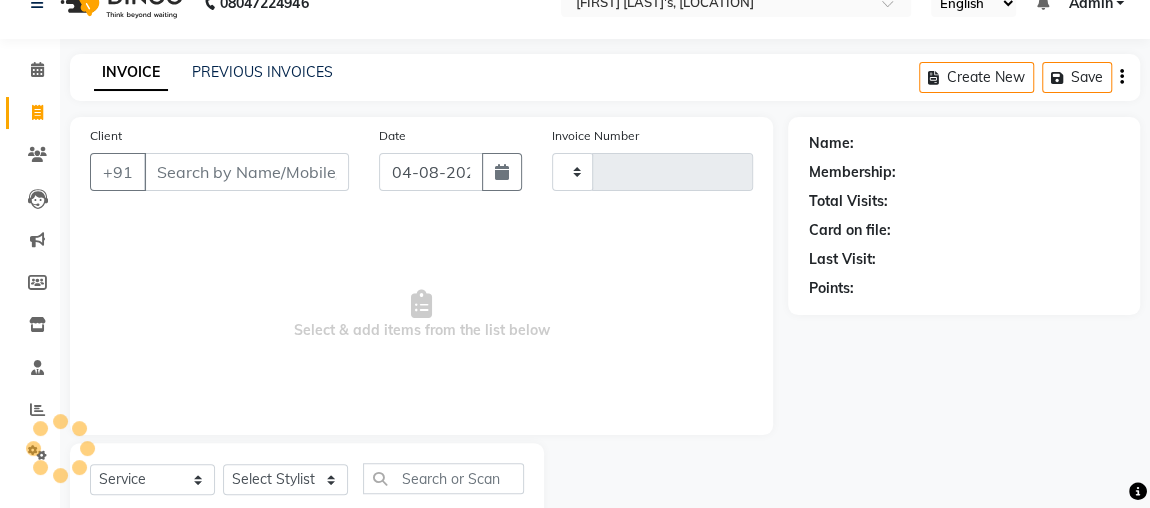 scroll, scrollTop: 91, scrollLeft: 0, axis: vertical 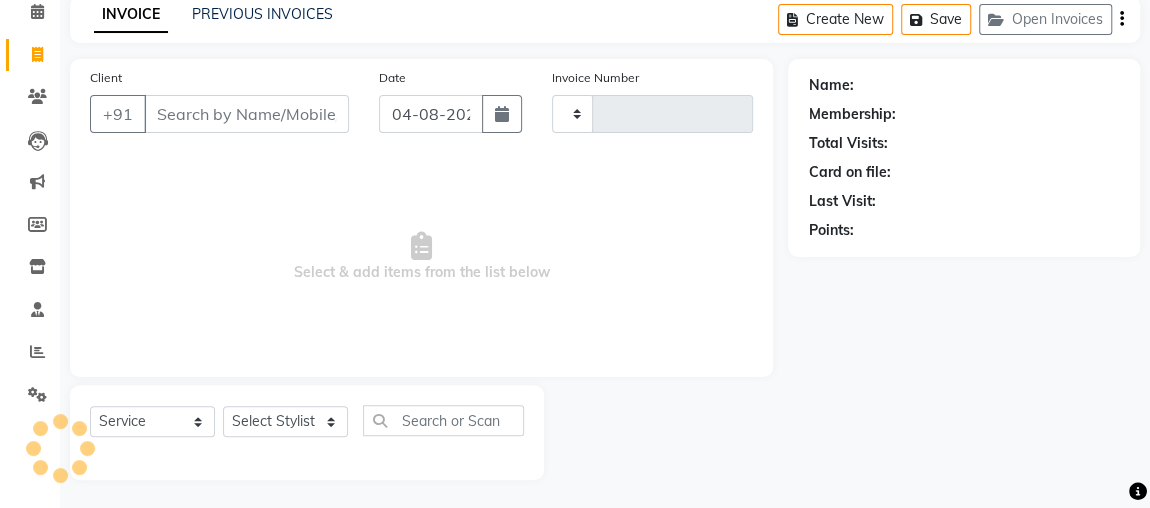 type on "1756" 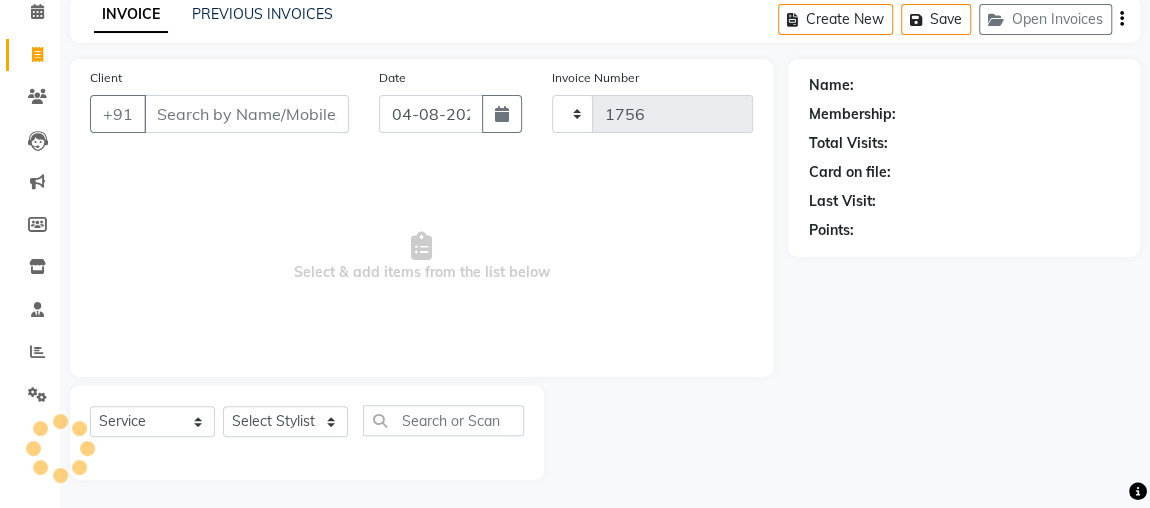 select on "4362" 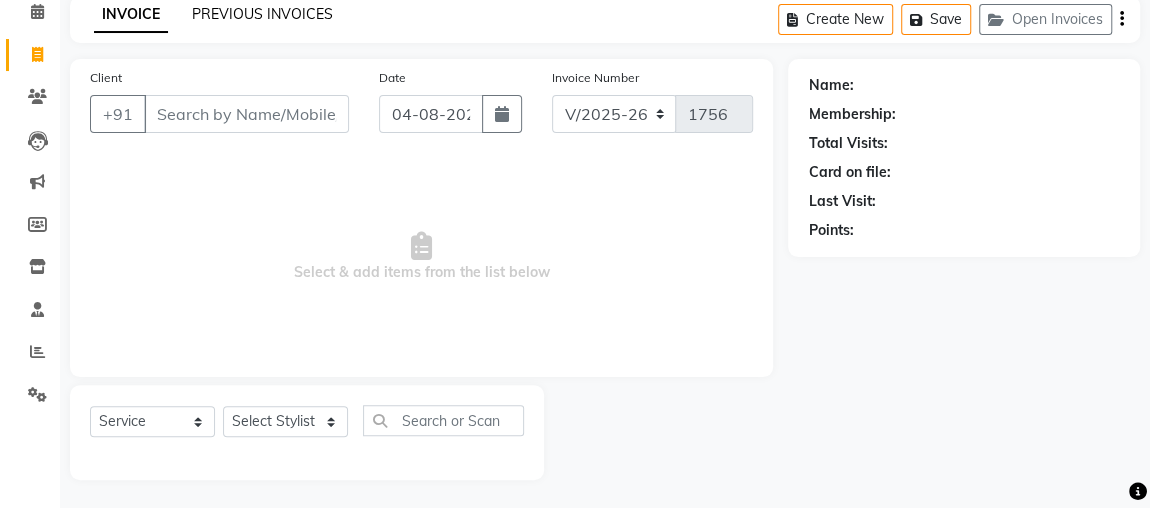 click on "PREVIOUS INVOICES" 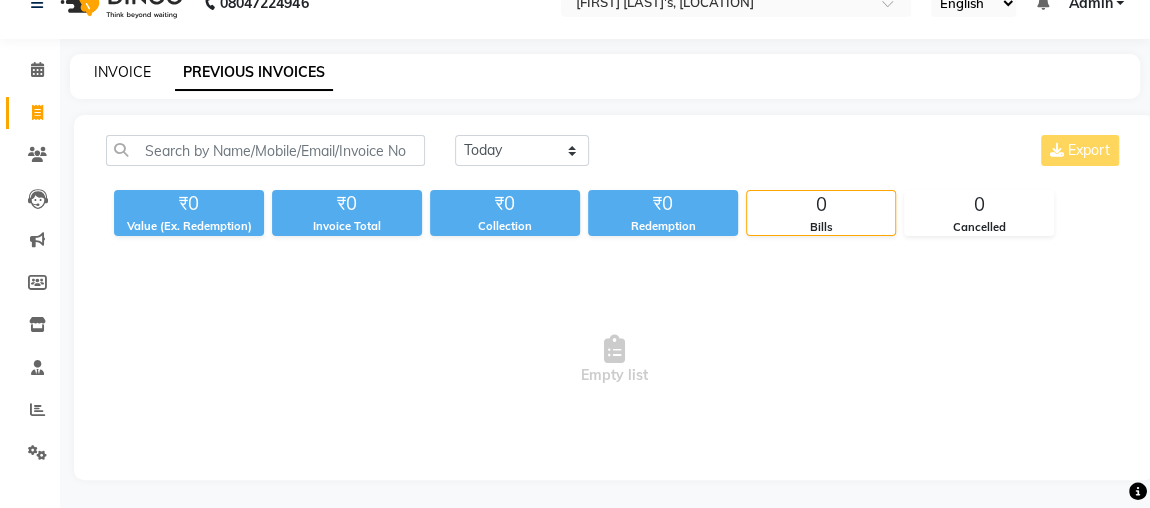 click on "INVOICE" 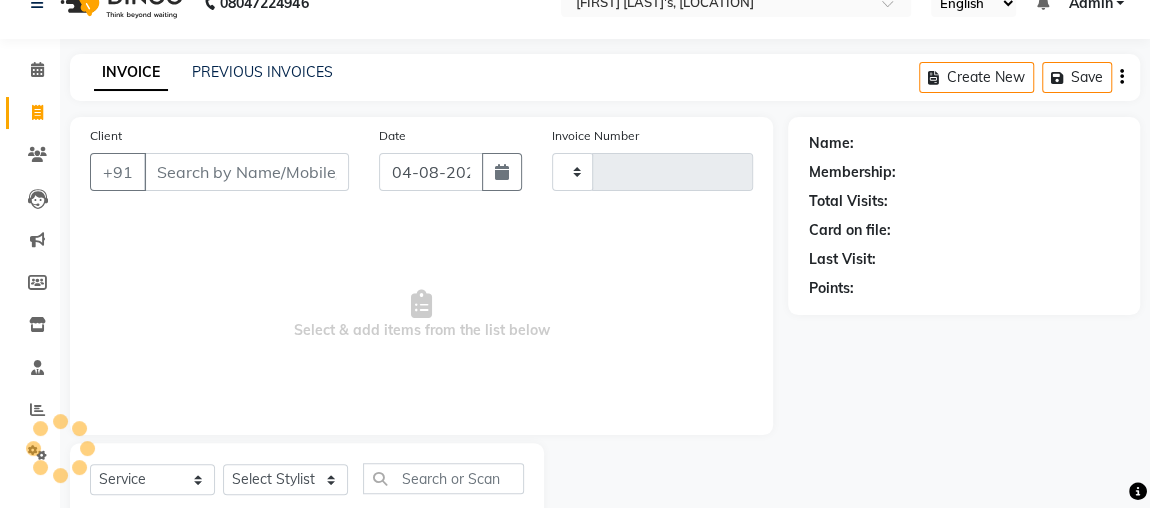 scroll, scrollTop: 91, scrollLeft: 0, axis: vertical 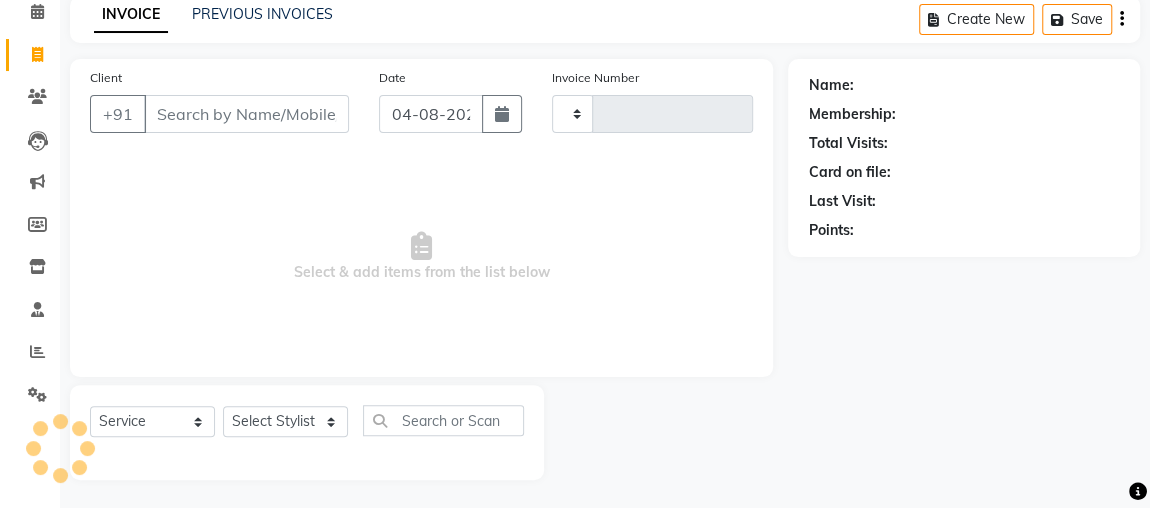 type on "1756" 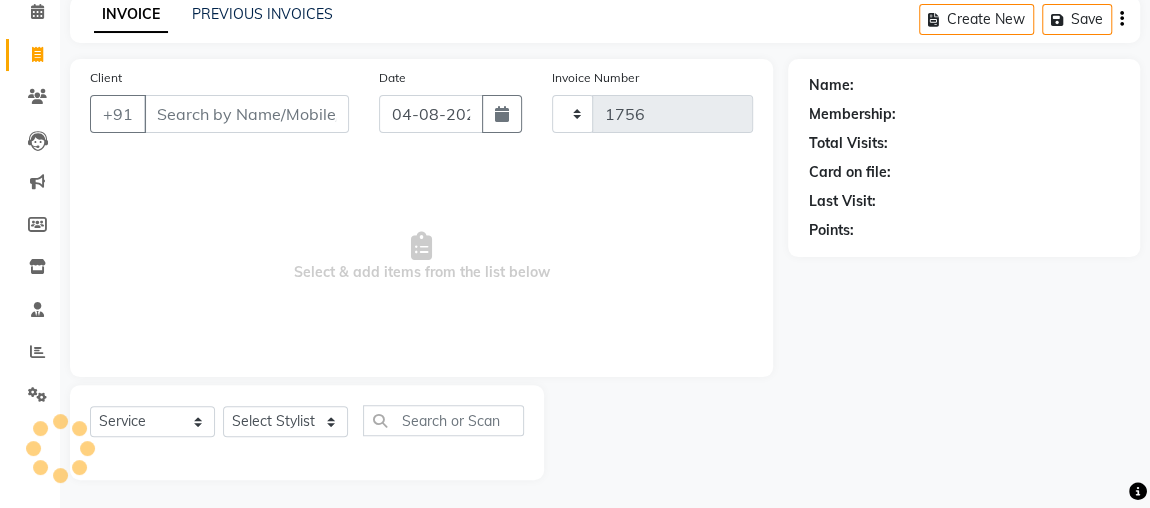 select on "4362" 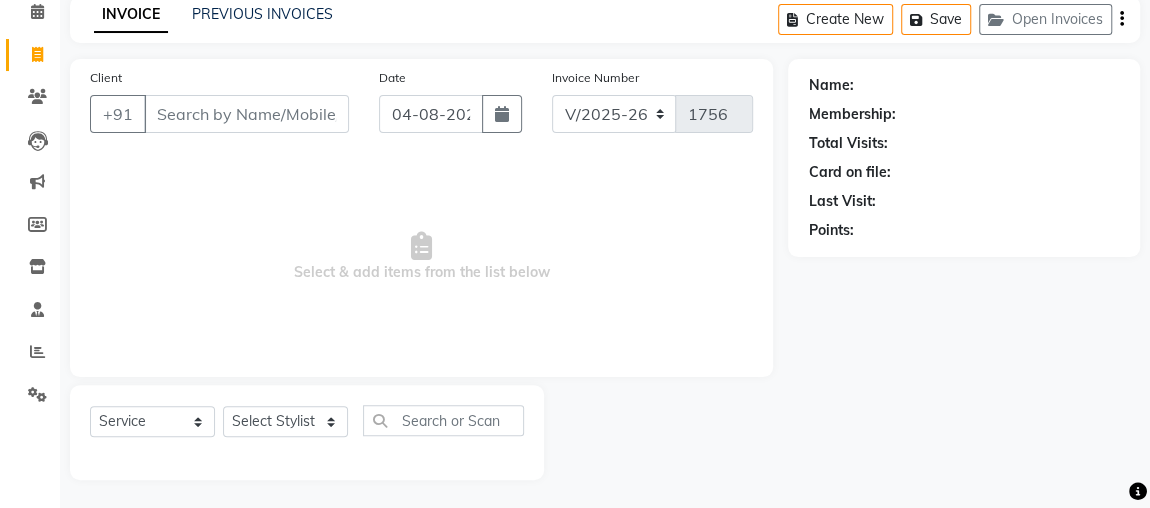 click on "PREVIOUS INVOICES" 